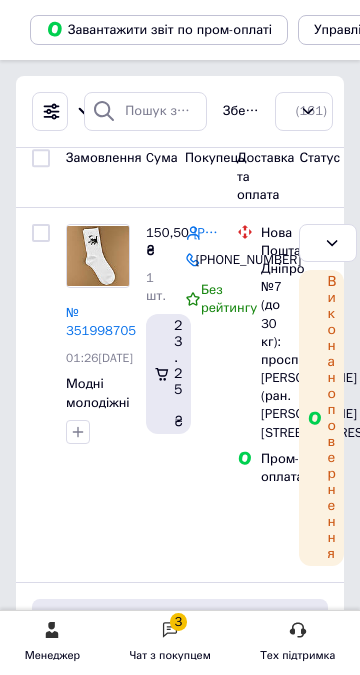 scroll, scrollTop: 0, scrollLeft: 0, axis: both 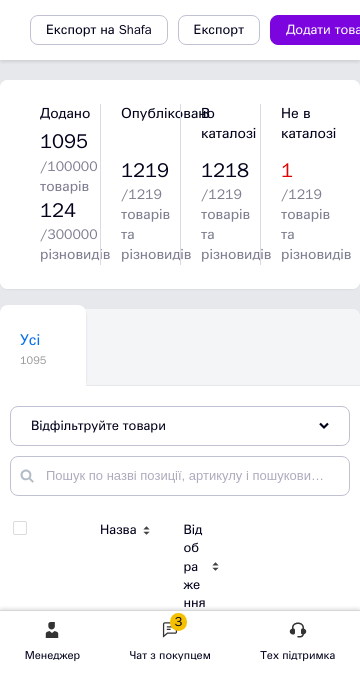 click on "Замовлення та повідомлення" at bounding box center [-119, 176] 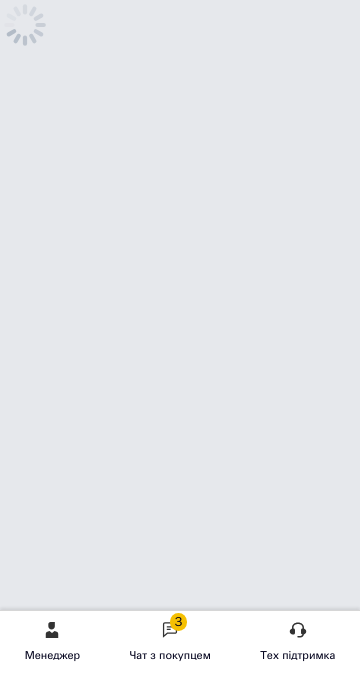 click on "Чат з покупцем 3" at bounding box center [0, 0] 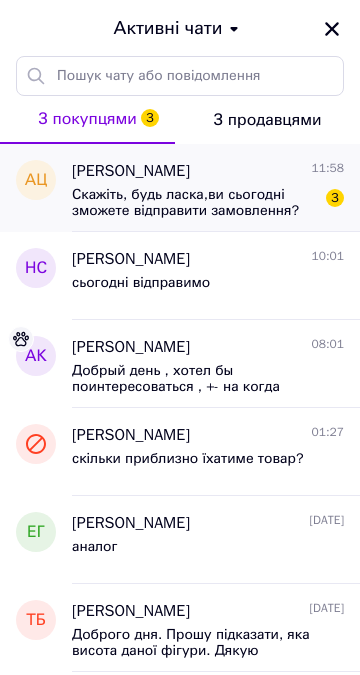 click on "Скажіть, будь ласка,ви сьогодні зможете відправити замовлення?" at bounding box center (194, 203) 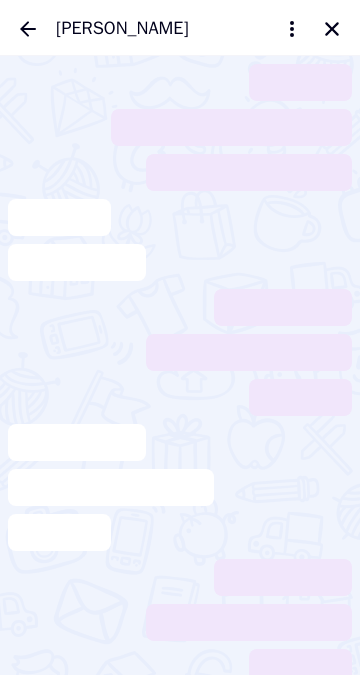 scroll, scrollTop: 36, scrollLeft: 0, axis: vertical 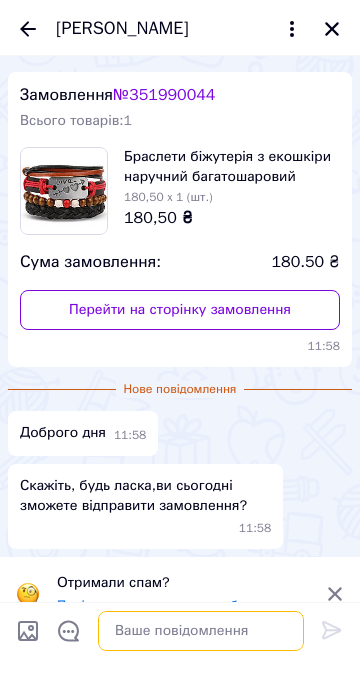 click at bounding box center (201, 631) 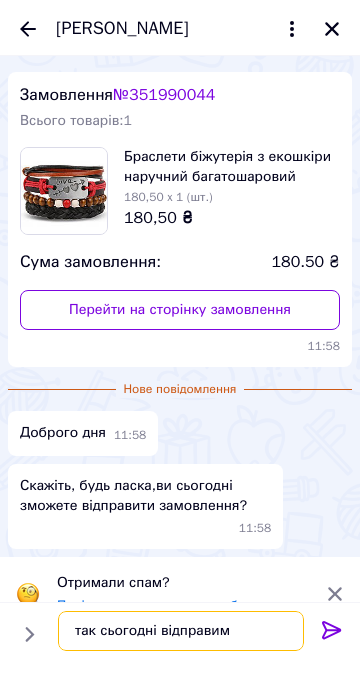 type on "так сьогодні відправимо" 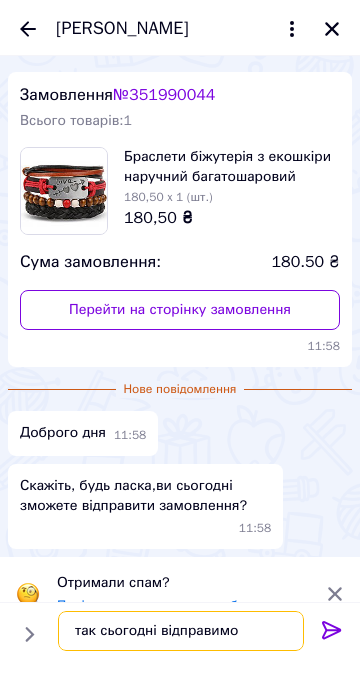 type 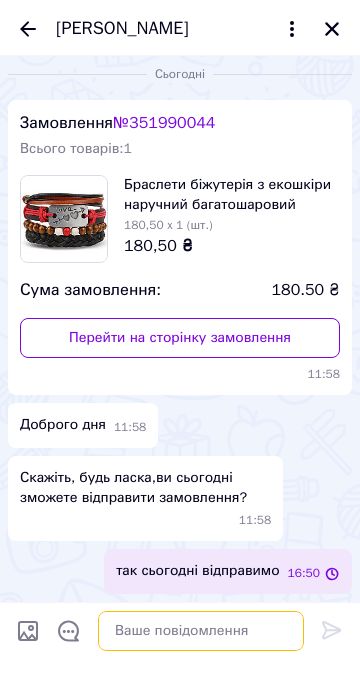 scroll, scrollTop: 0, scrollLeft: 0, axis: both 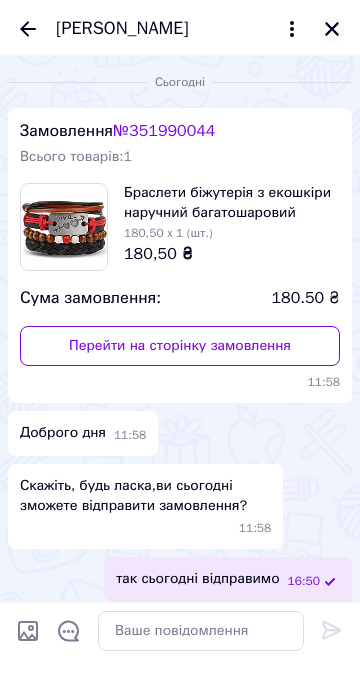 click 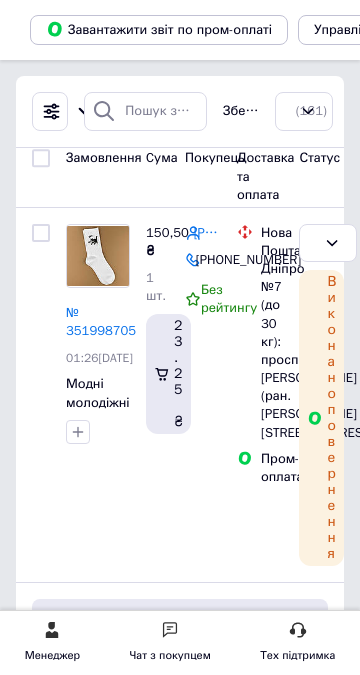 click on "Оплачені" at bounding box center (-142, 364) 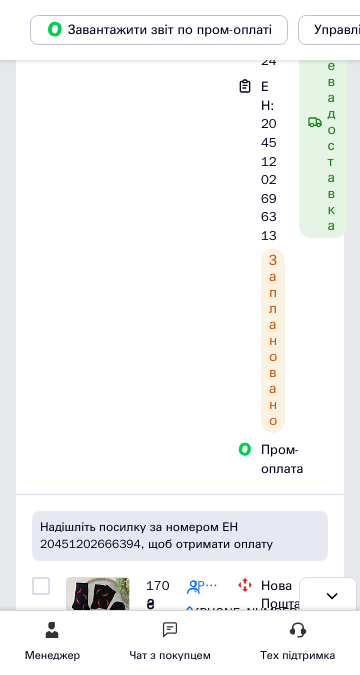 scroll, scrollTop: 1415, scrollLeft: 0, axis: vertical 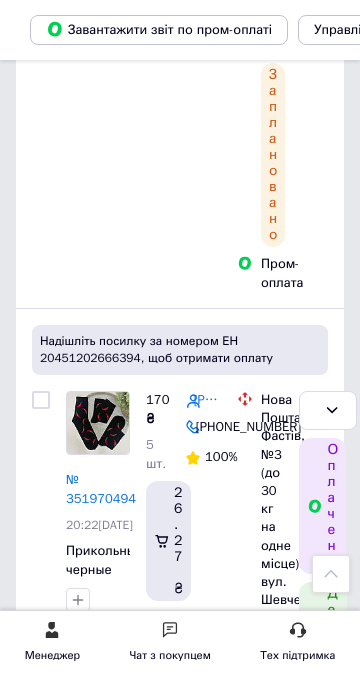 click on "Оплачено" at bounding box center (316, 3712) 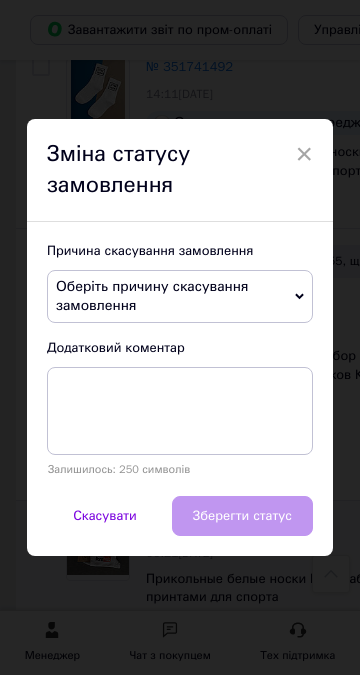 click on "Оберіть причину скасування замовлення" at bounding box center [152, 296] 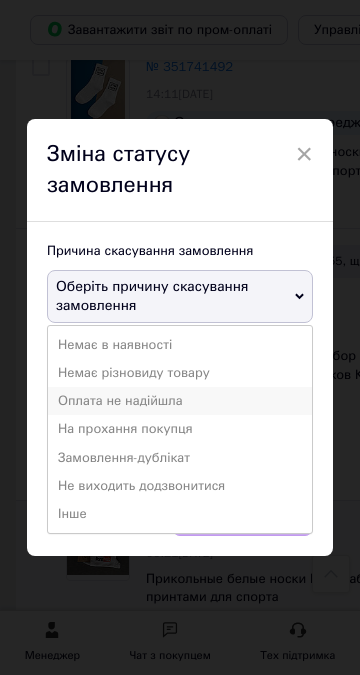 click on "Оплата не надійшла" at bounding box center [180, 401] 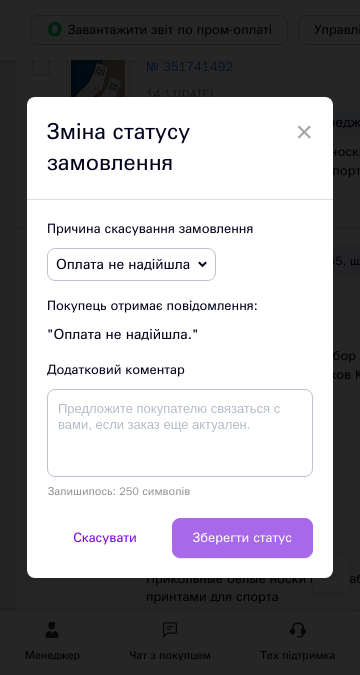 click on "Зберегти статус" at bounding box center (242, 538) 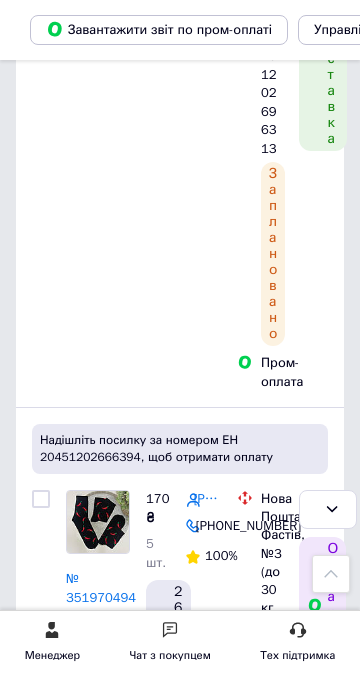 scroll, scrollTop: 1415, scrollLeft: 0, axis: vertical 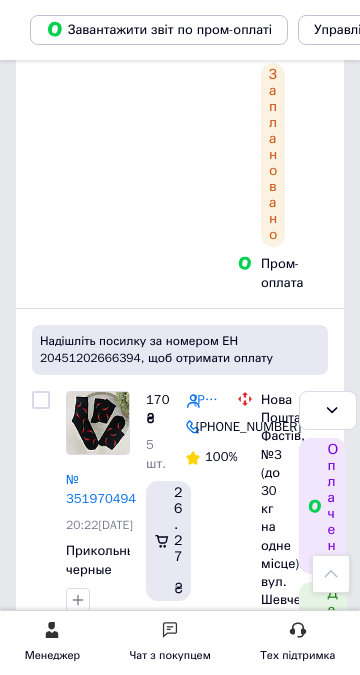 click on "Оплачено" at bounding box center [316, 2494] 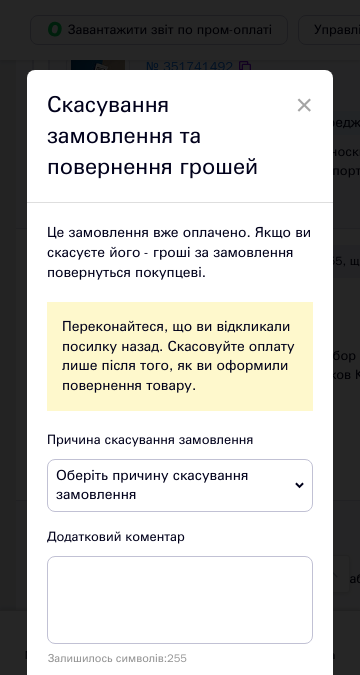 click on "Оберіть причину скасування замовлення" at bounding box center (180, 485) 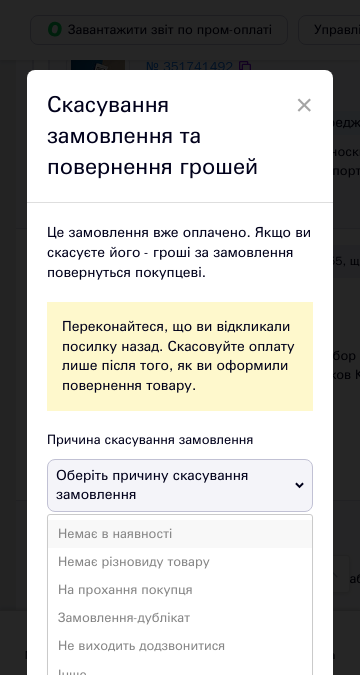 click on "Немає в наявності" at bounding box center (180, 534) 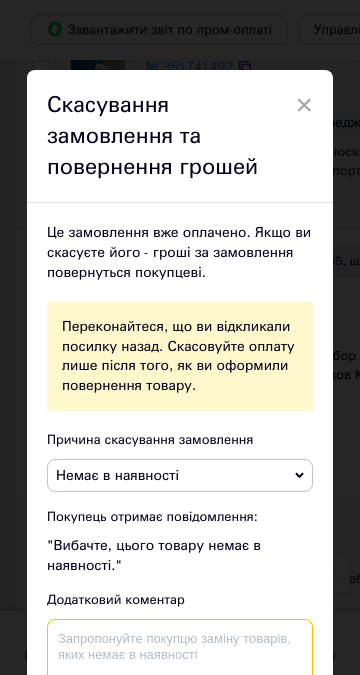 click at bounding box center (180, 663) 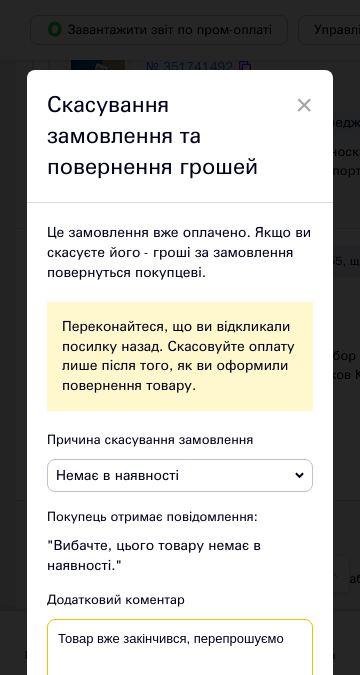 type on "Товар вже закінчився, перепрошуємо" 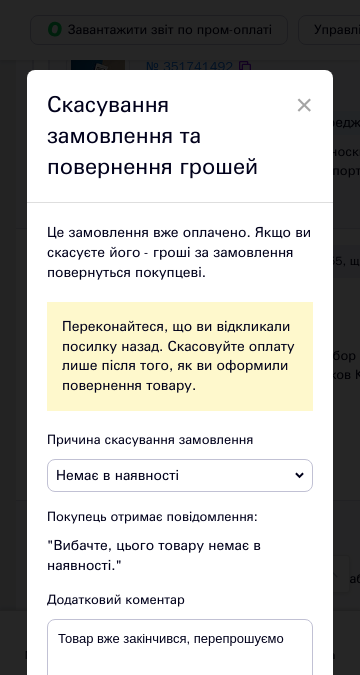 click on "Скасувати замовлення та повернути гроші" at bounding box center (201, 809) 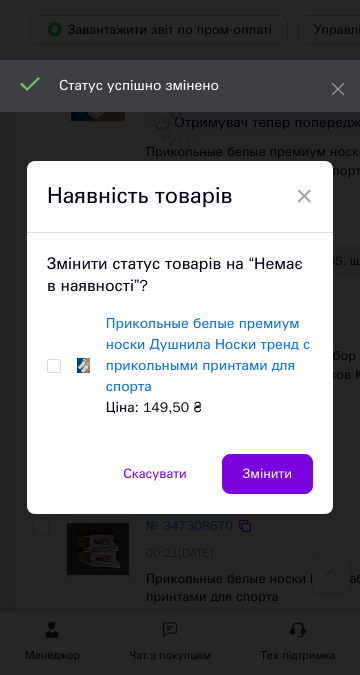 scroll, scrollTop: 1403, scrollLeft: 0, axis: vertical 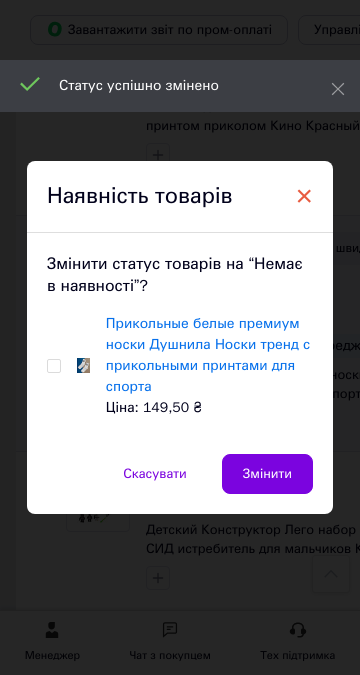 click on "×" at bounding box center (304, 196) 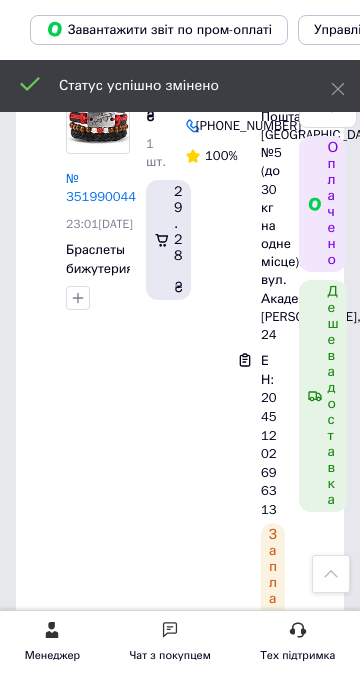 scroll, scrollTop: 943, scrollLeft: 0, axis: vertical 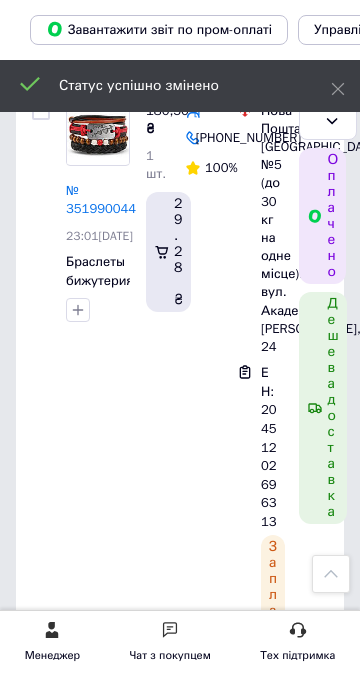 click on "[PERSON_NAME]" at bounding box center (207, 2974) 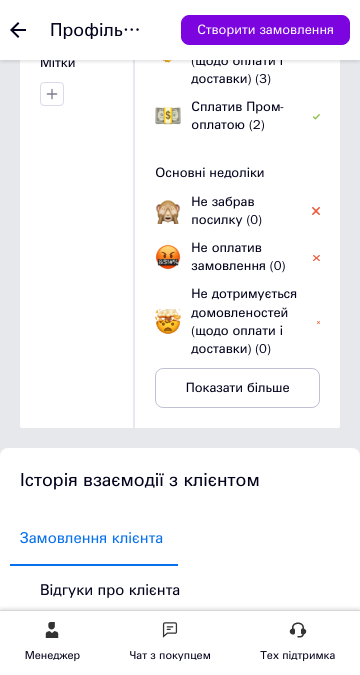 scroll, scrollTop: 368, scrollLeft: 0, axis: vertical 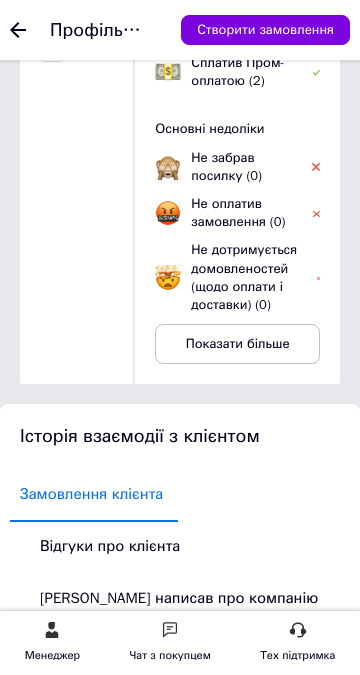 click on "Товари та послуги" at bounding box center [-125, 220] 